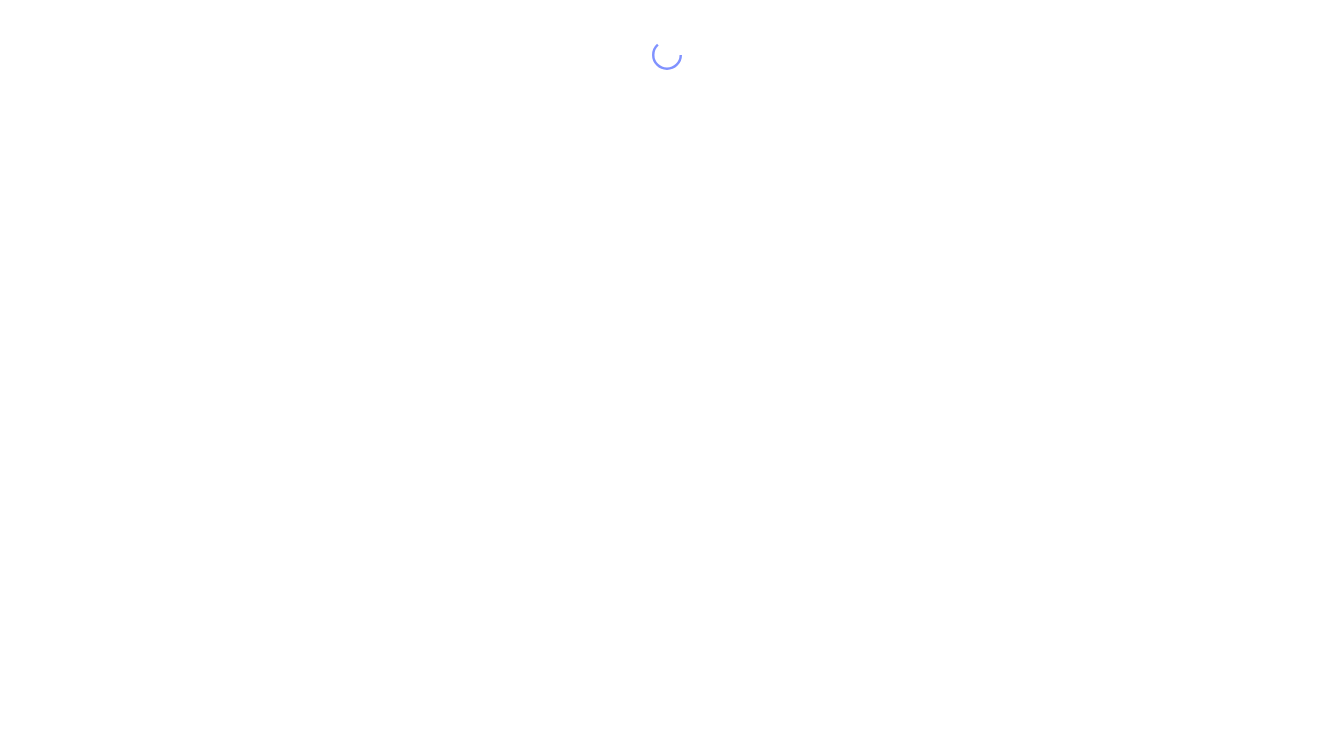 scroll, scrollTop: 0, scrollLeft: 0, axis: both 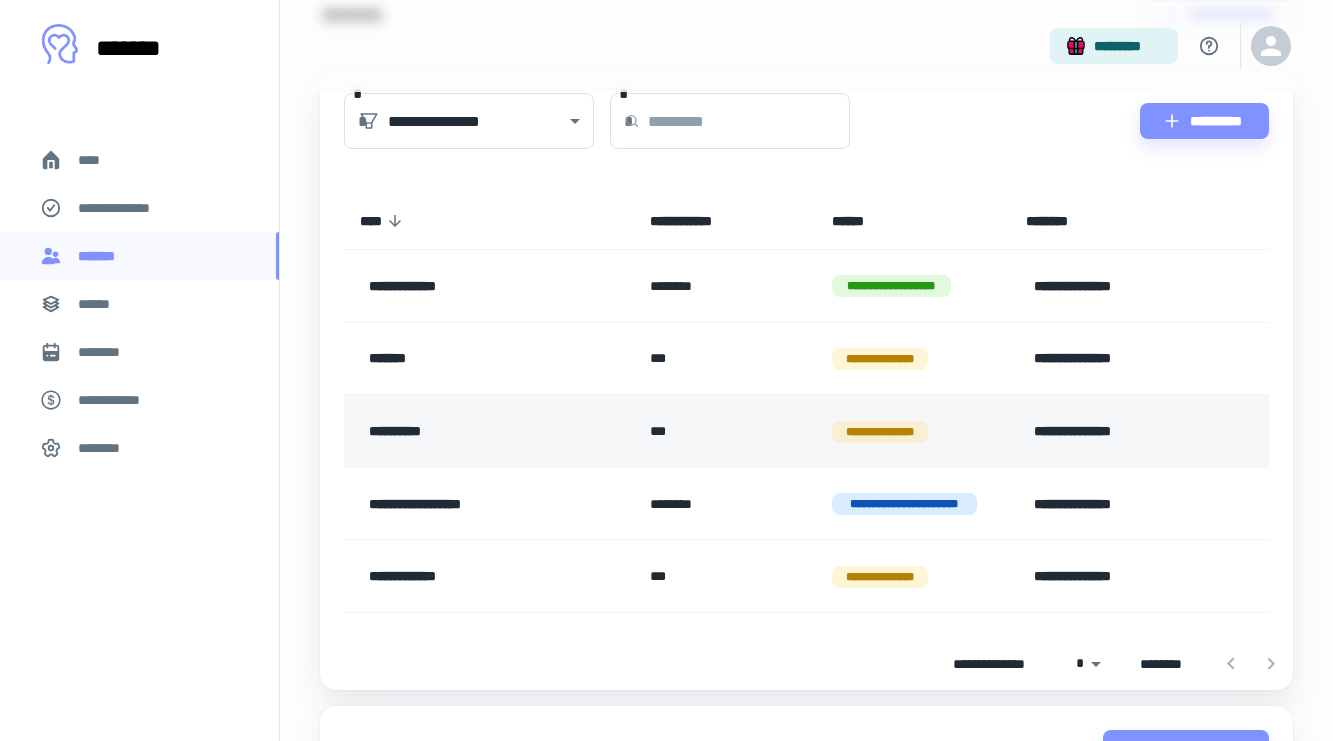 click on "**********" at bounding box center (913, 431) 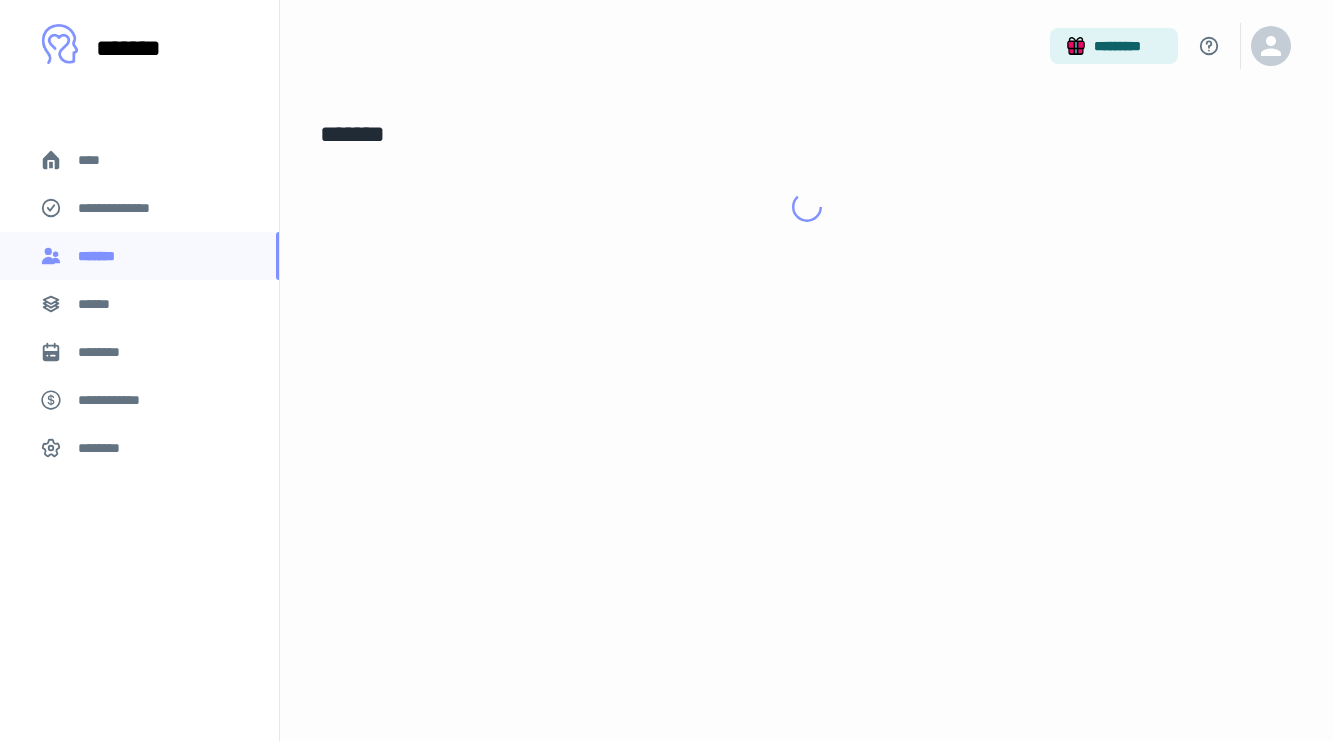 scroll, scrollTop: 0, scrollLeft: 0, axis: both 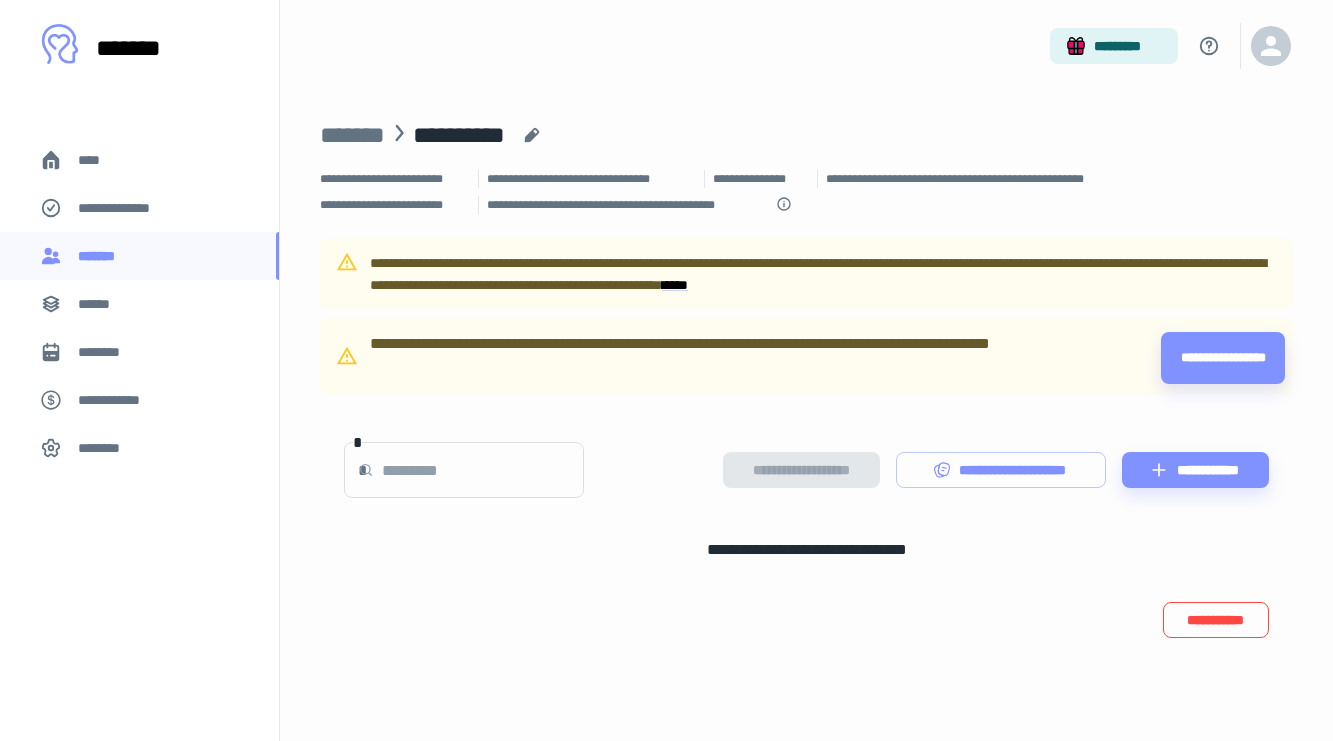 click on "**********" at bounding box center [1216, 620] 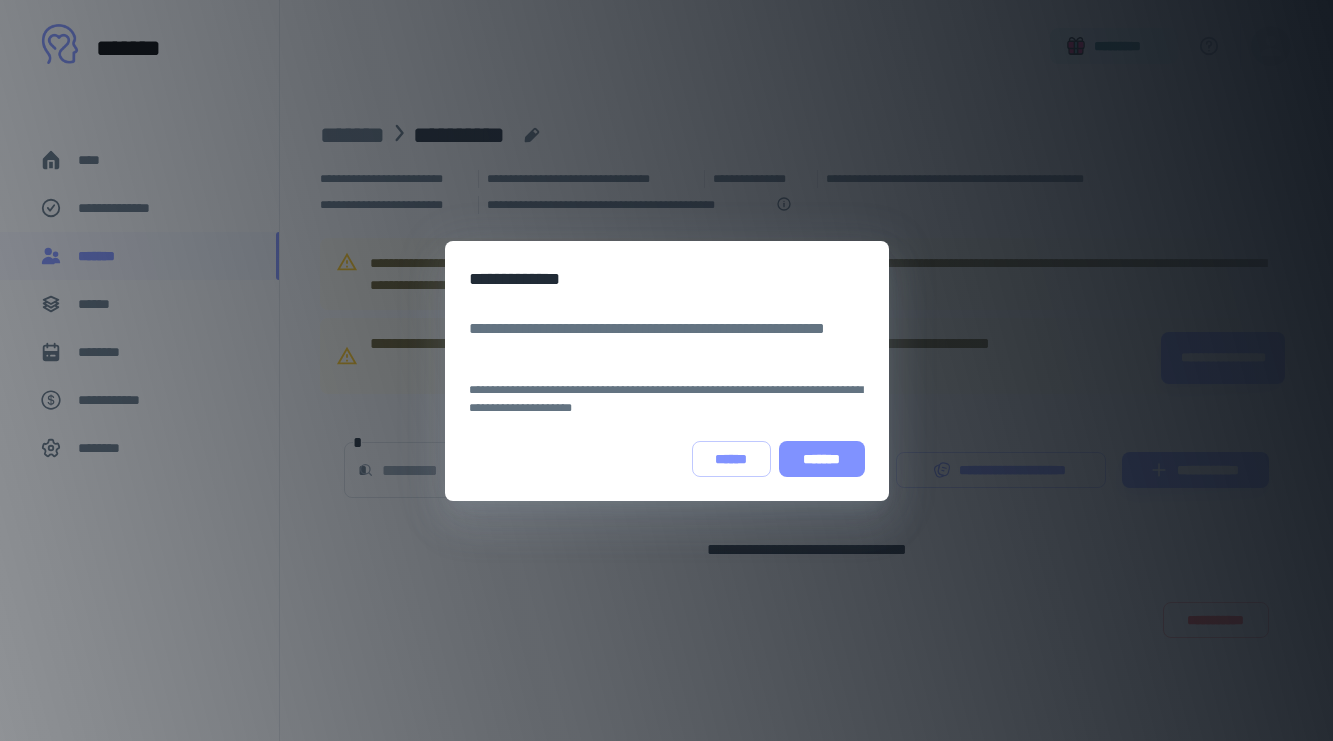 click on "*******" at bounding box center (822, 459) 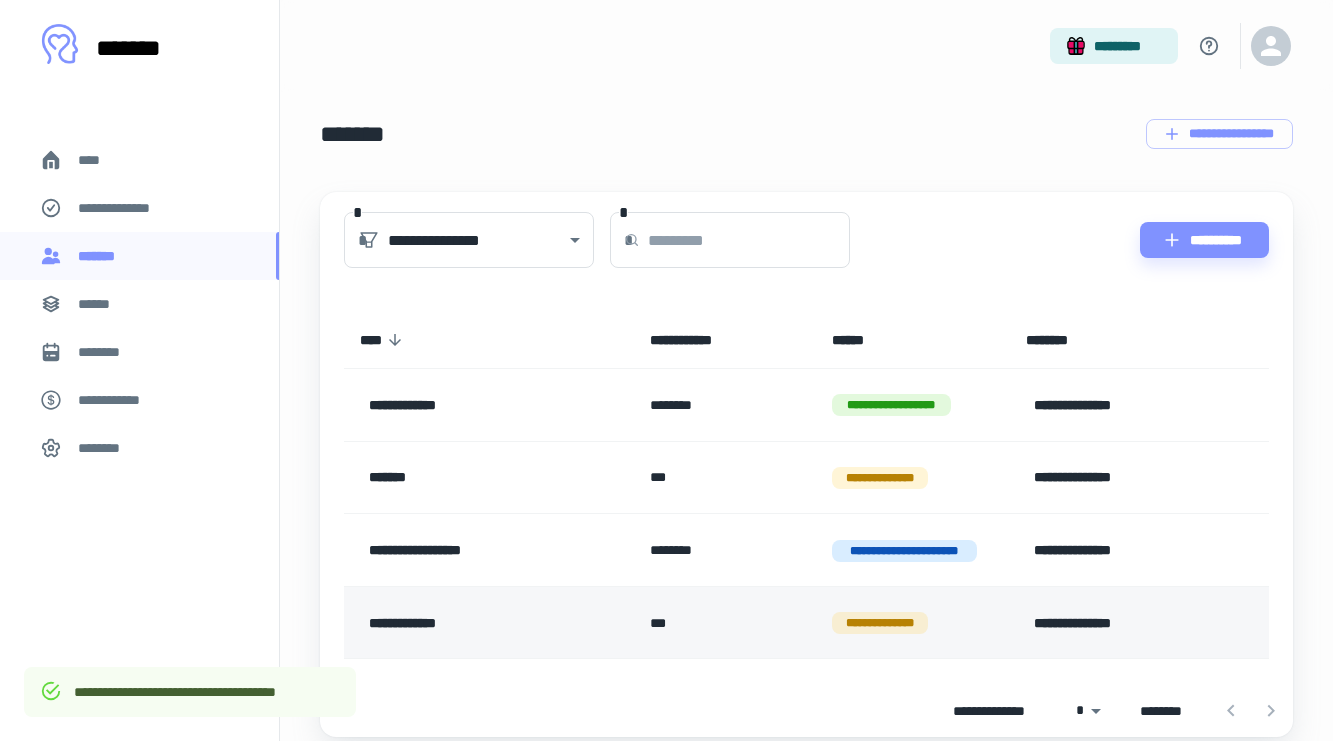 click on "**********" at bounding box center [913, 622] 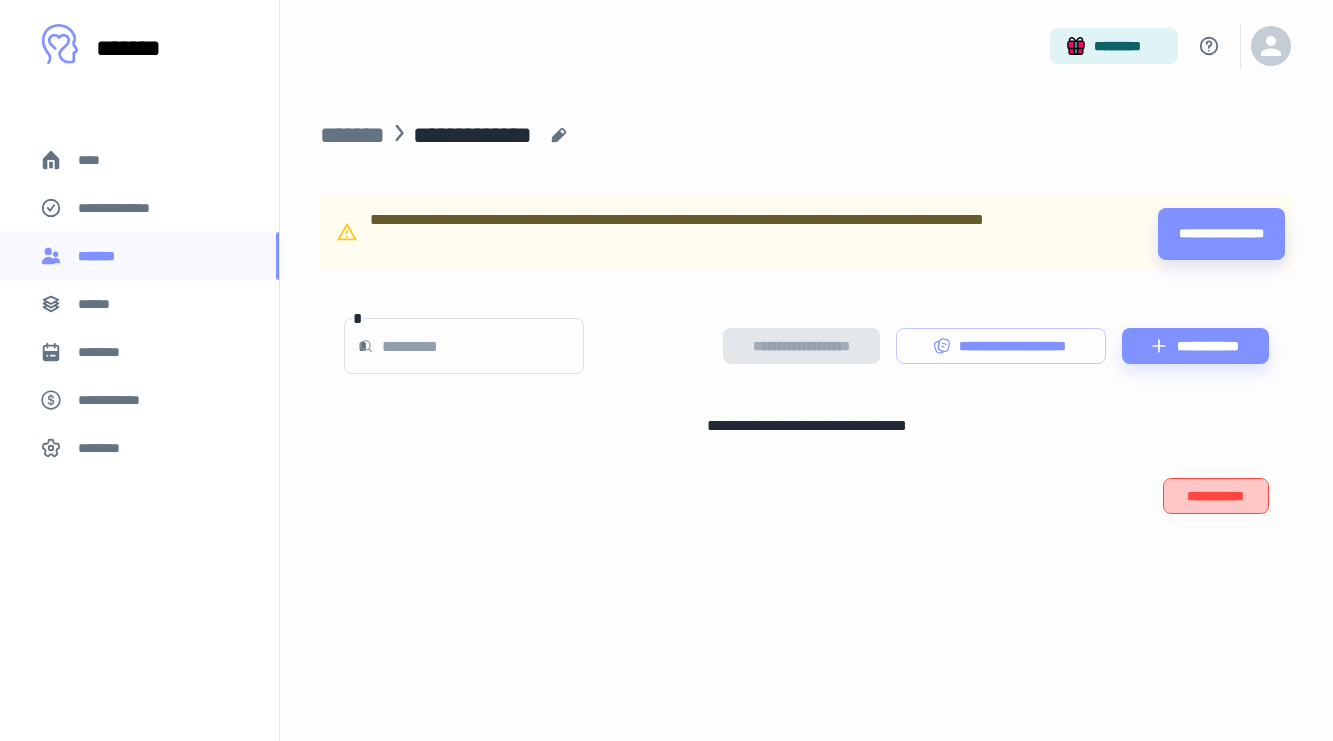 click on "**********" at bounding box center [1216, 496] 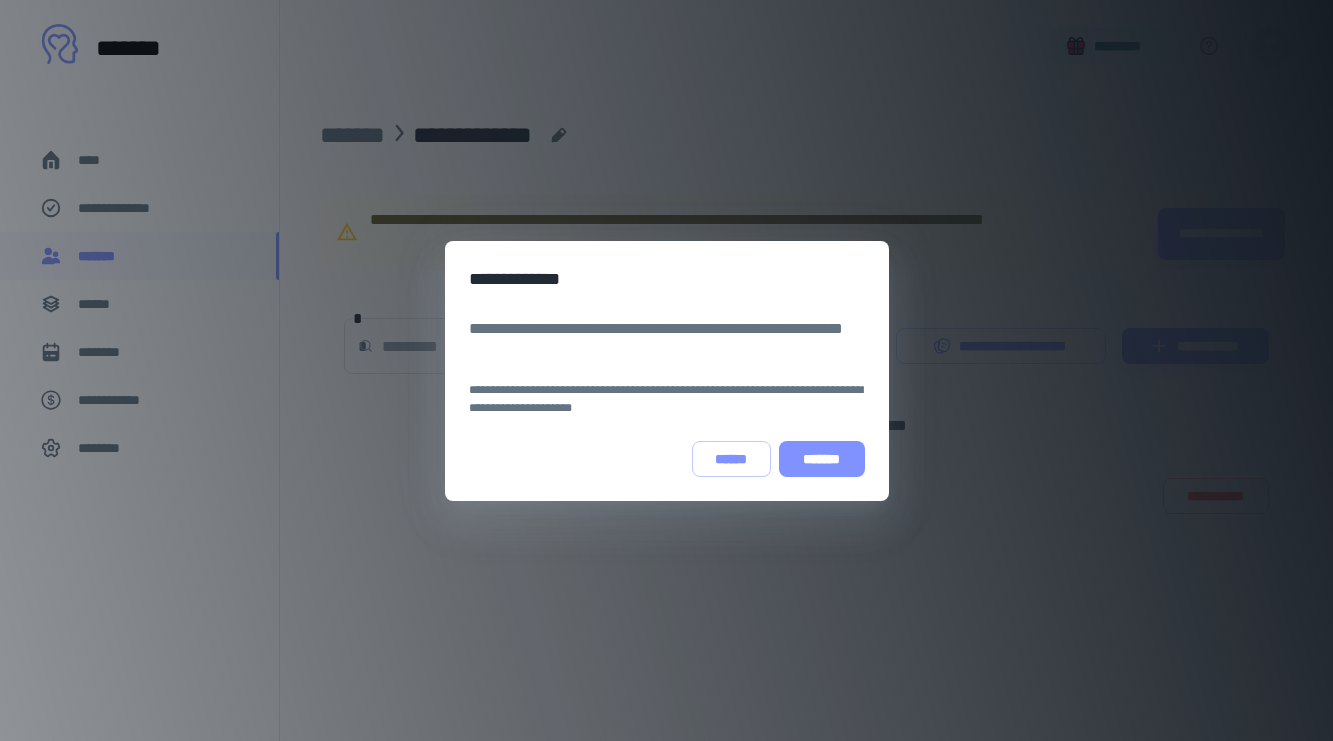 click on "*******" at bounding box center (822, 459) 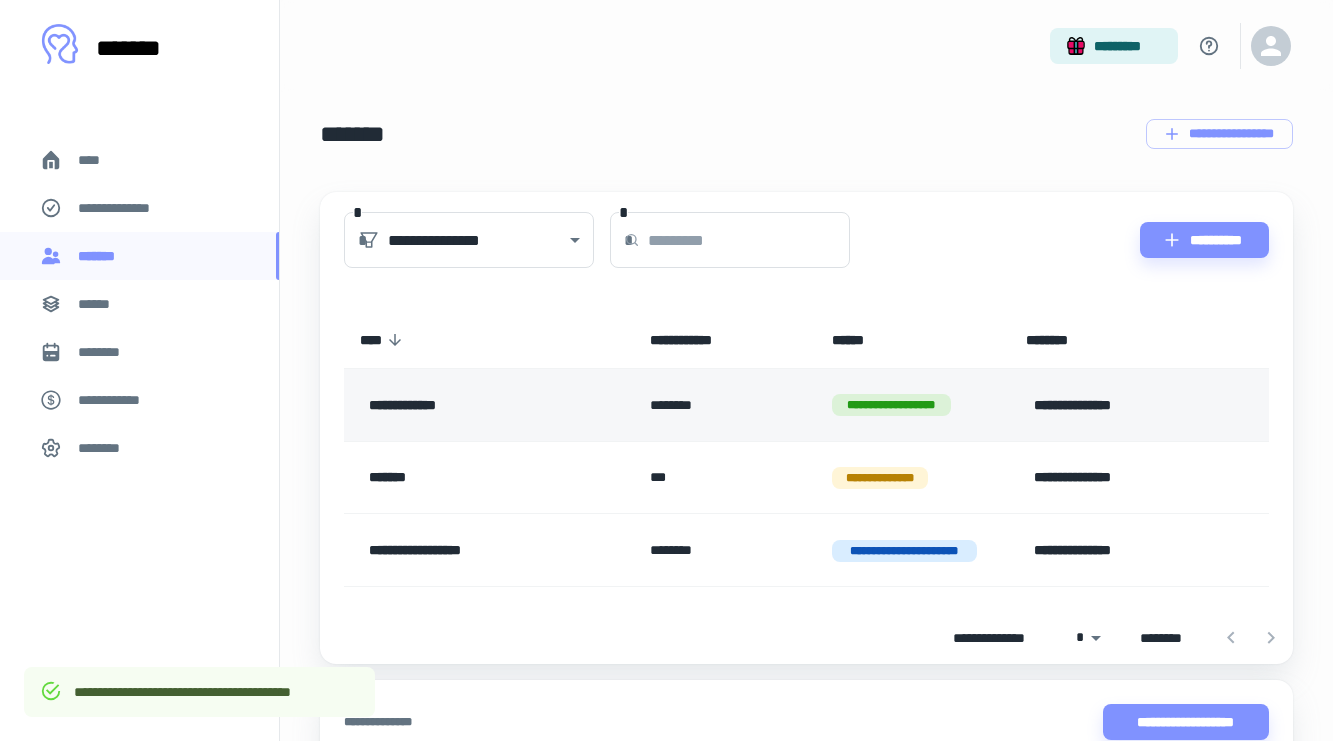 click on "**********" at bounding box center [913, 405] 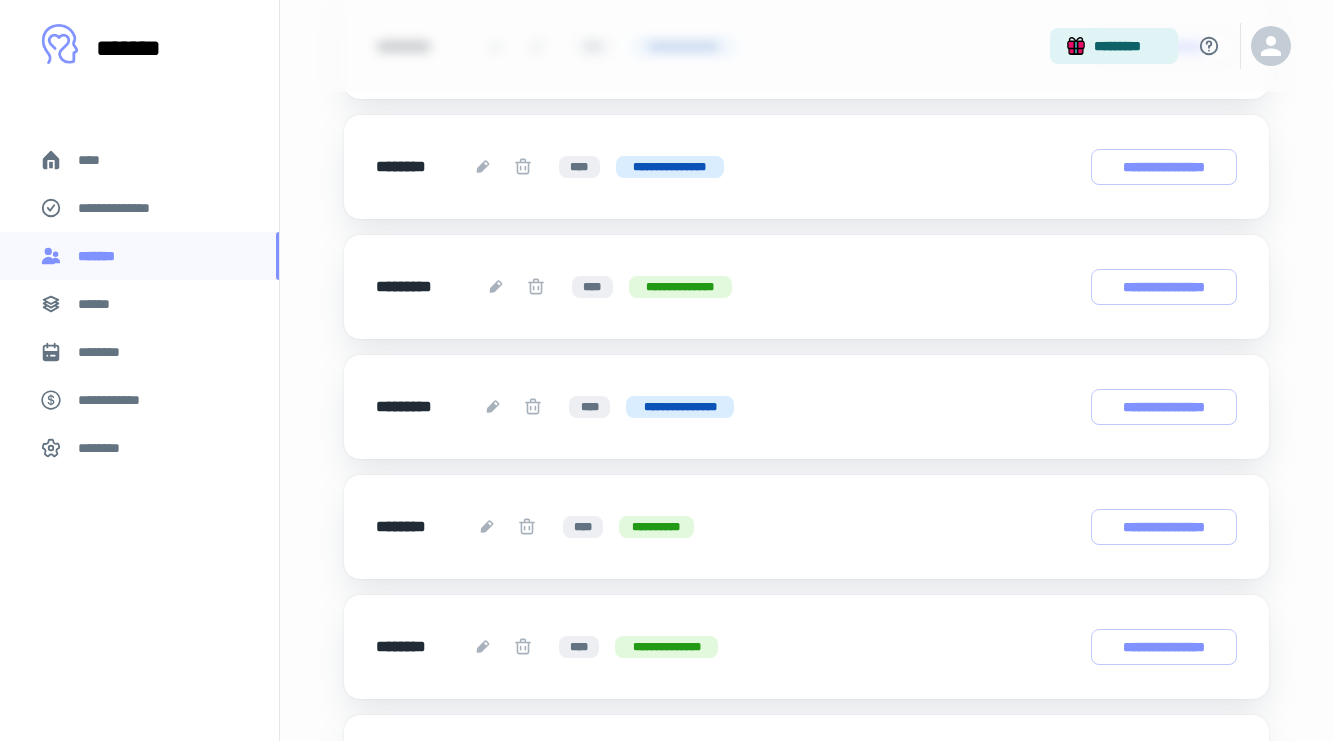 scroll, scrollTop: 1478, scrollLeft: 0, axis: vertical 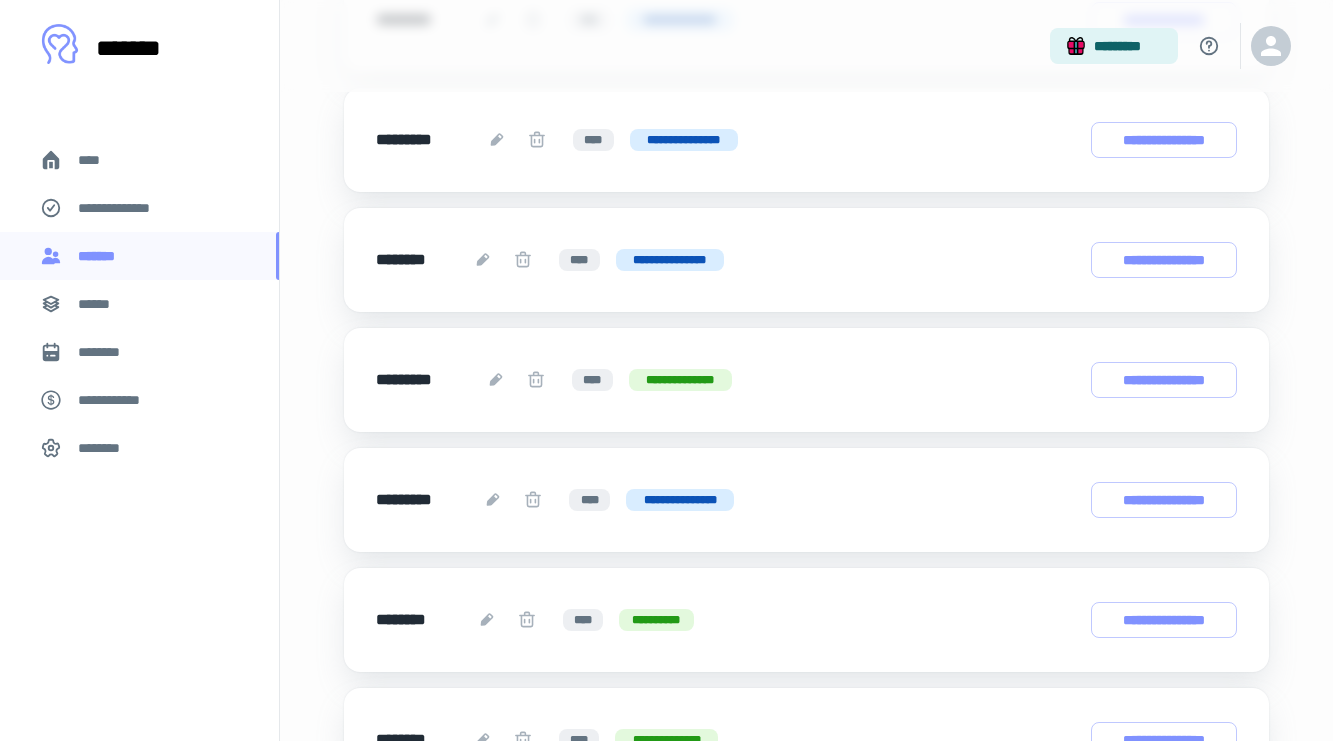 click on "**********" at bounding box center (680, 500) 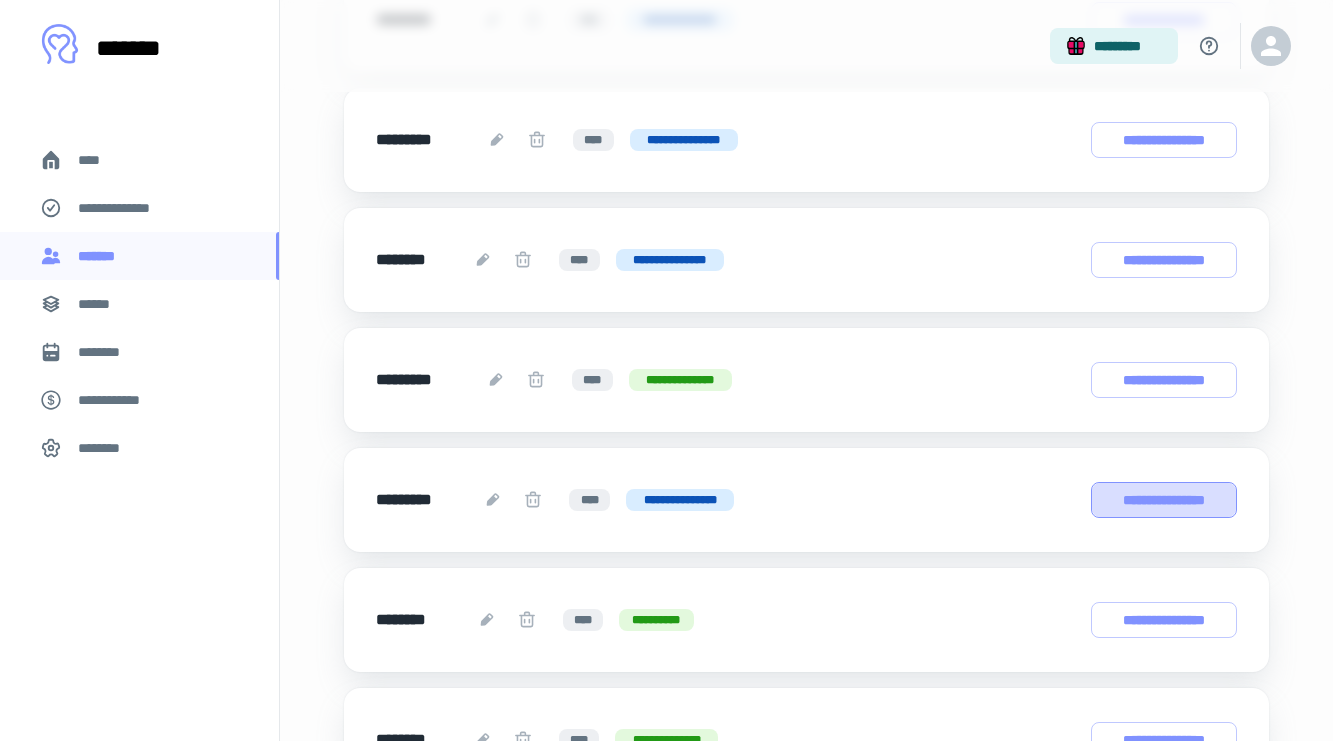 click on "**********" at bounding box center (1164, 500) 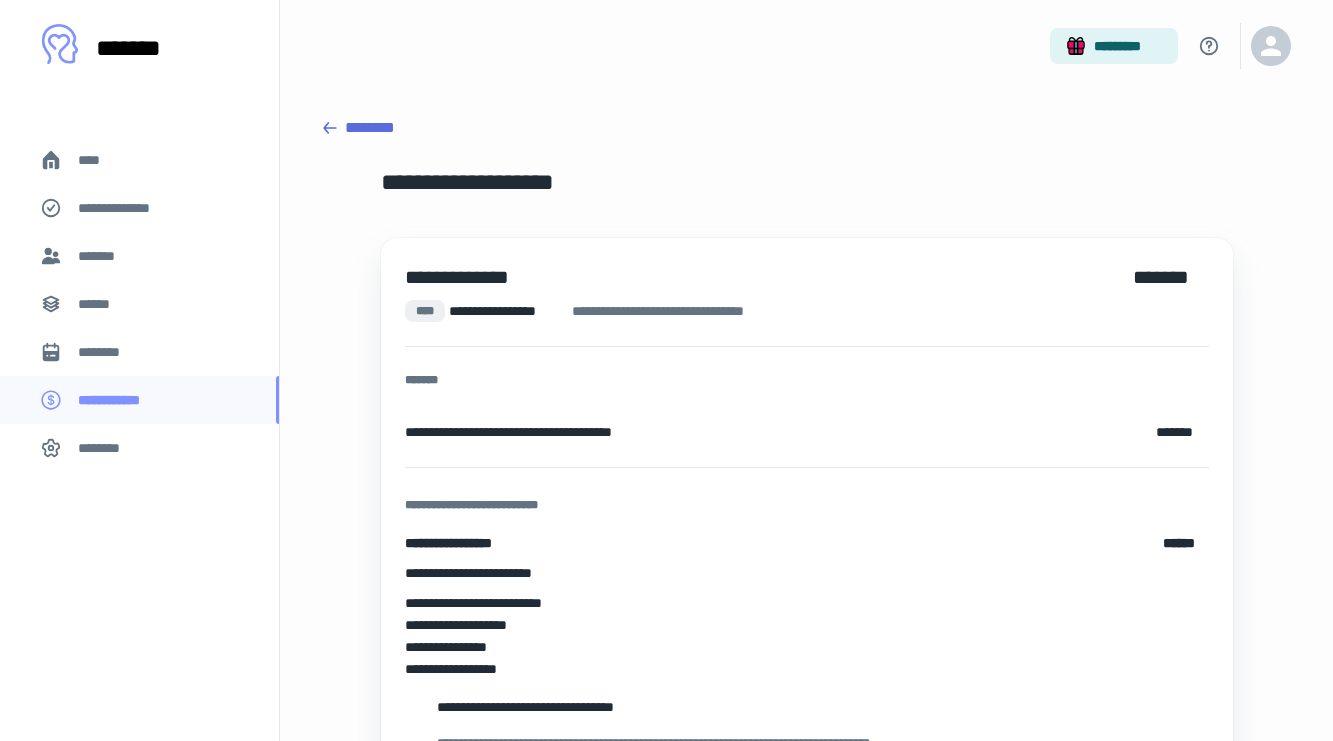 scroll, scrollTop: 0, scrollLeft: 0, axis: both 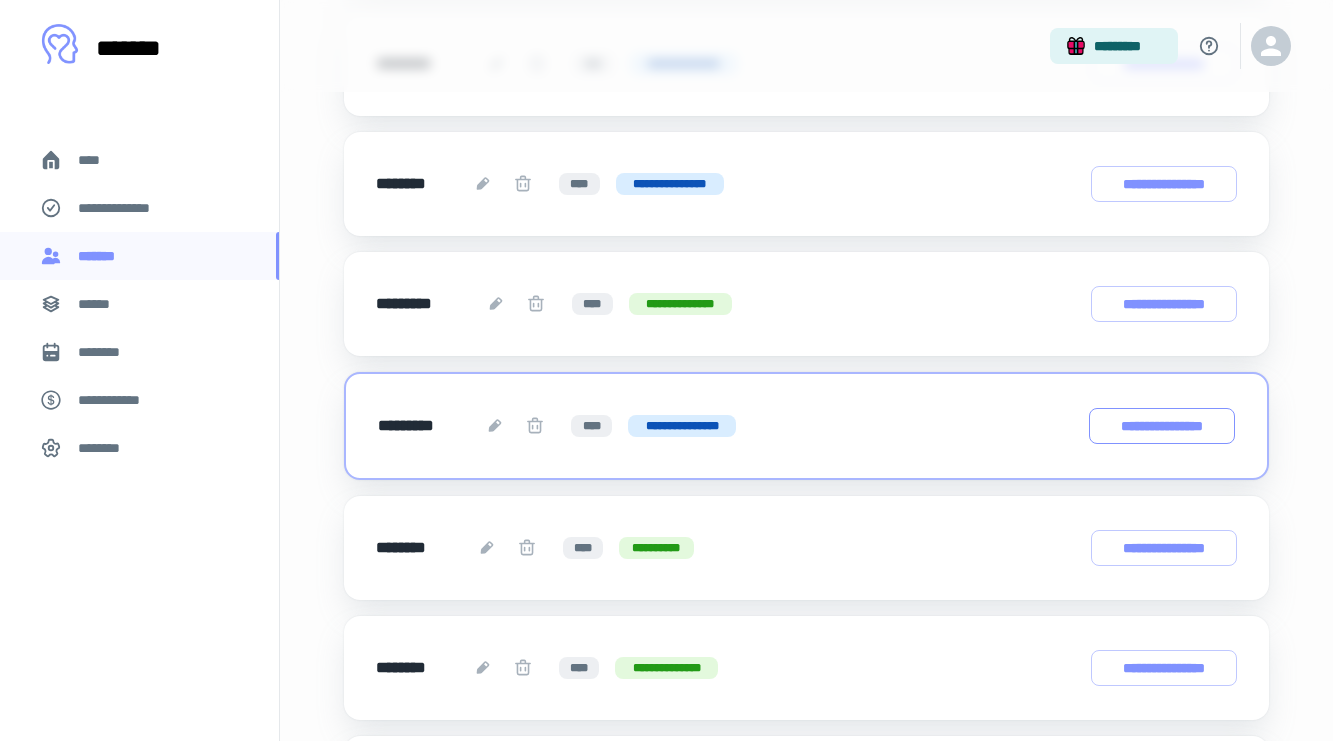 click on "**********" at bounding box center [1162, 426] 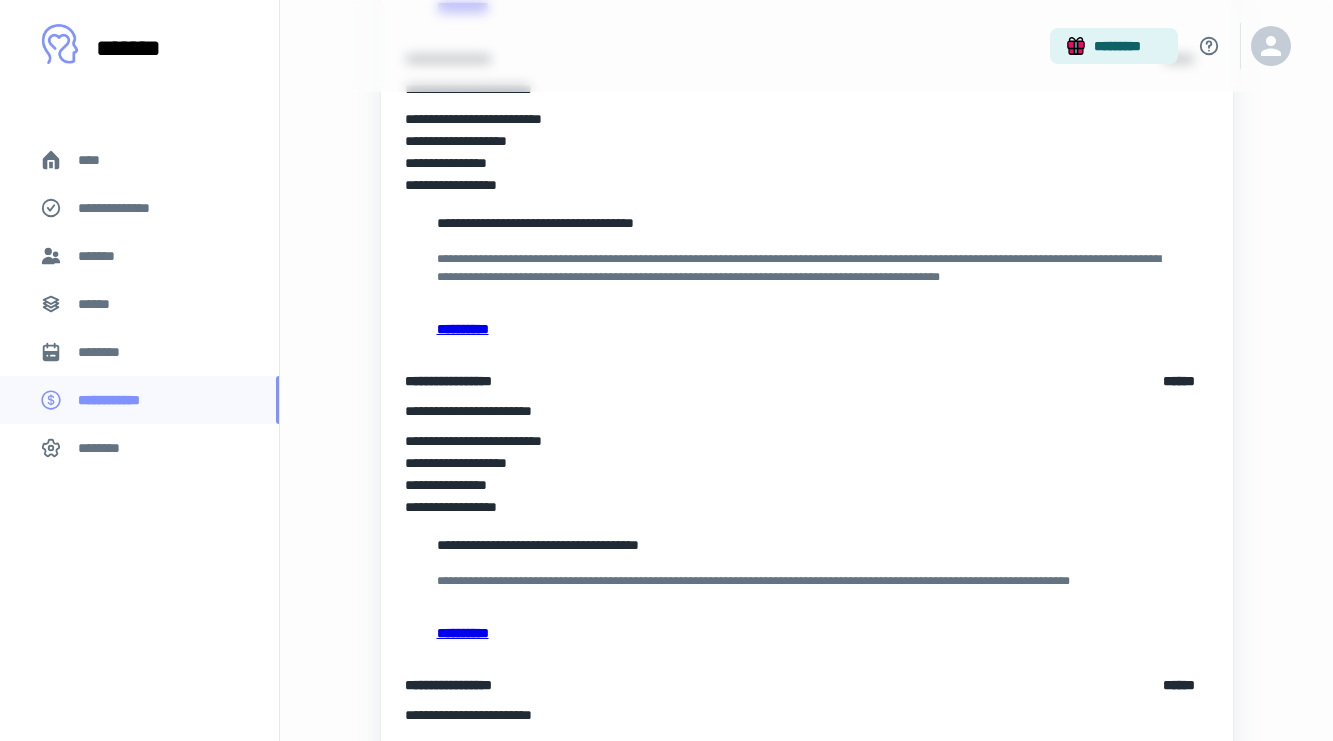 scroll, scrollTop: 1179, scrollLeft: 0, axis: vertical 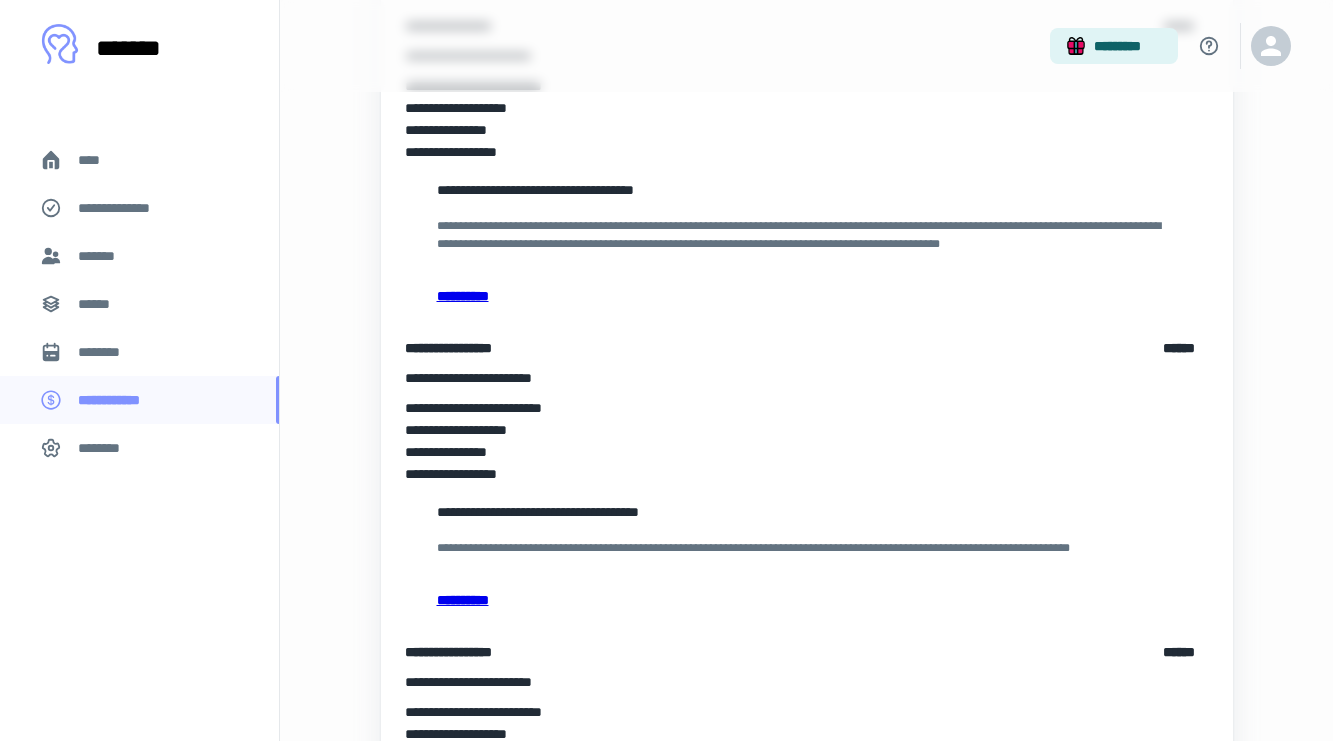 click on "**********" at bounding box center [807, 600] 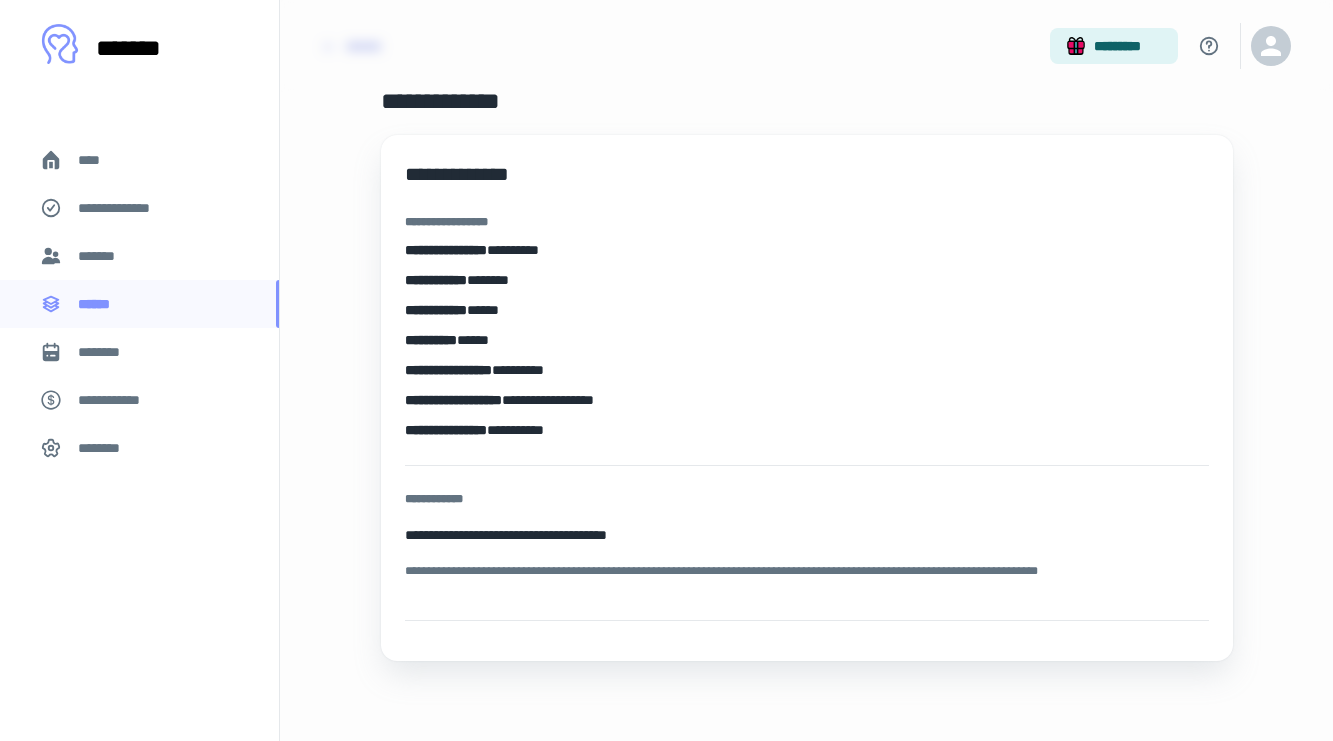scroll, scrollTop: 81, scrollLeft: 0, axis: vertical 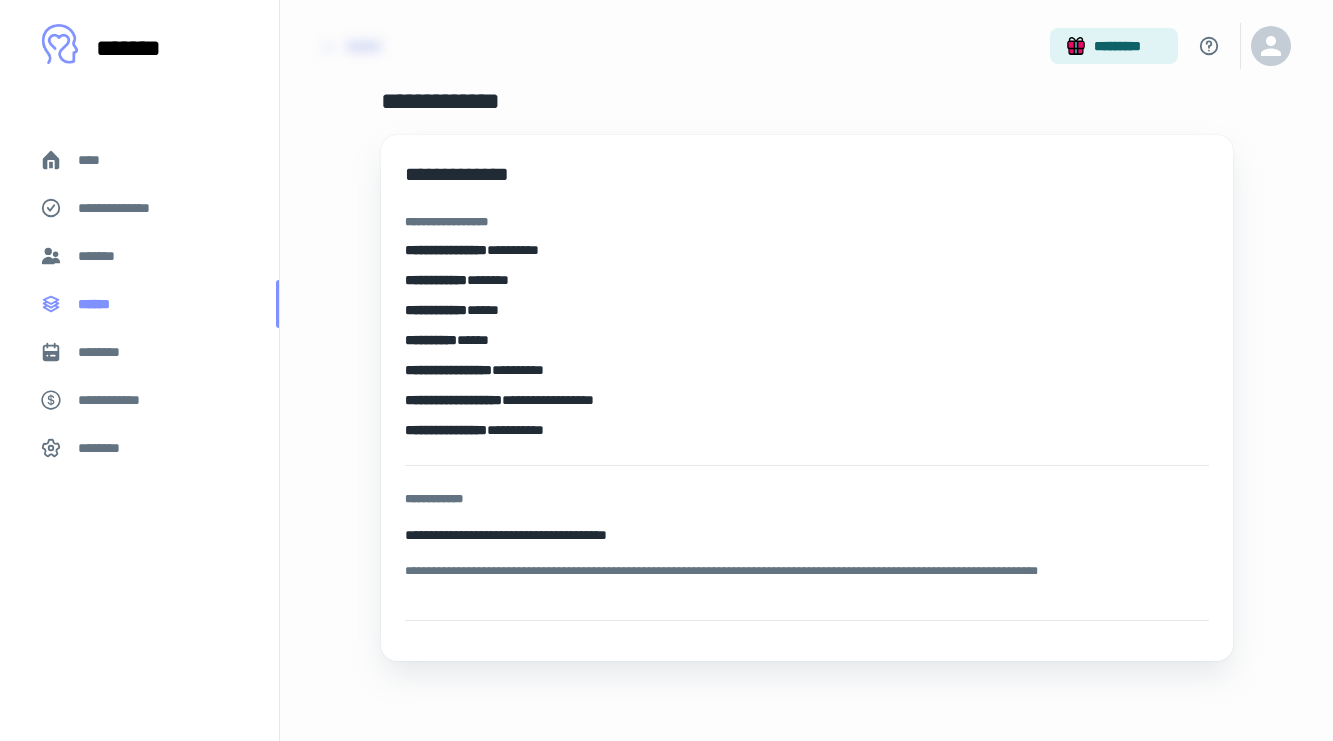 click on "******" at bounding box center [100, 304] 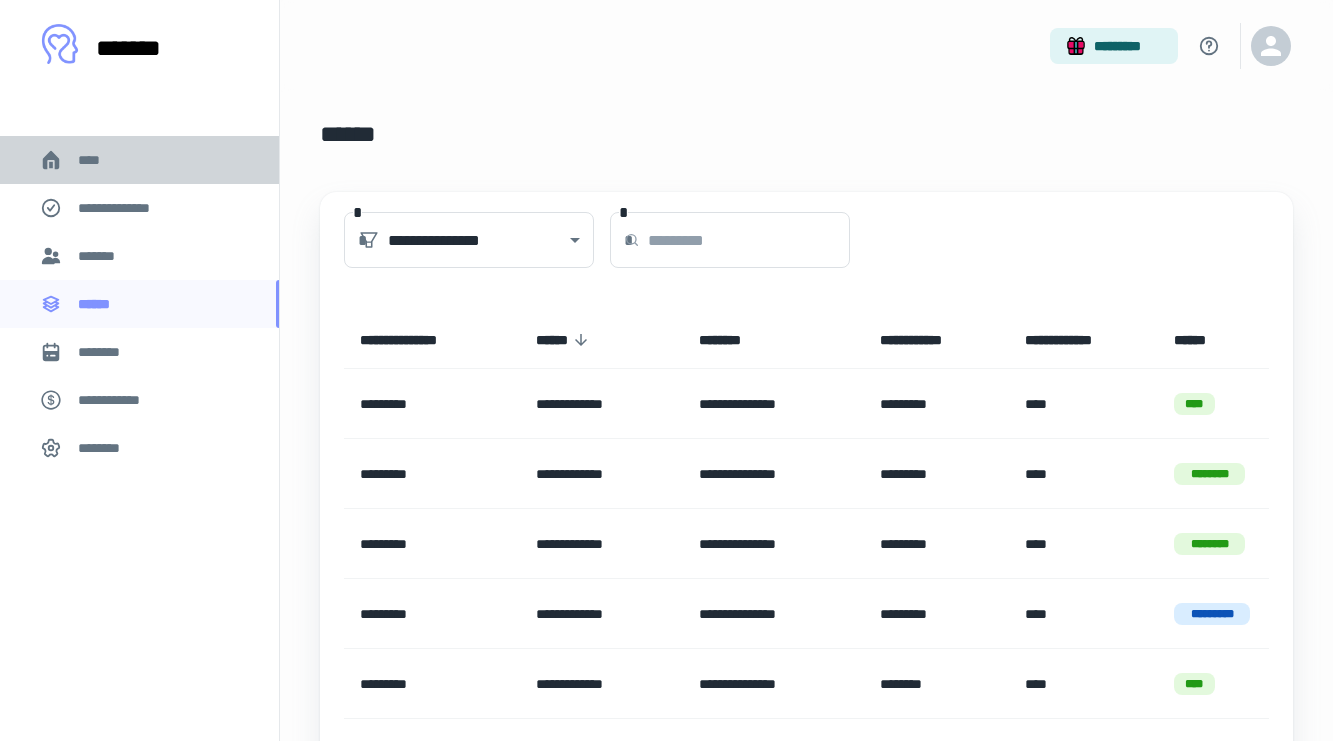 click on "****" at bounding box center (139, 160) 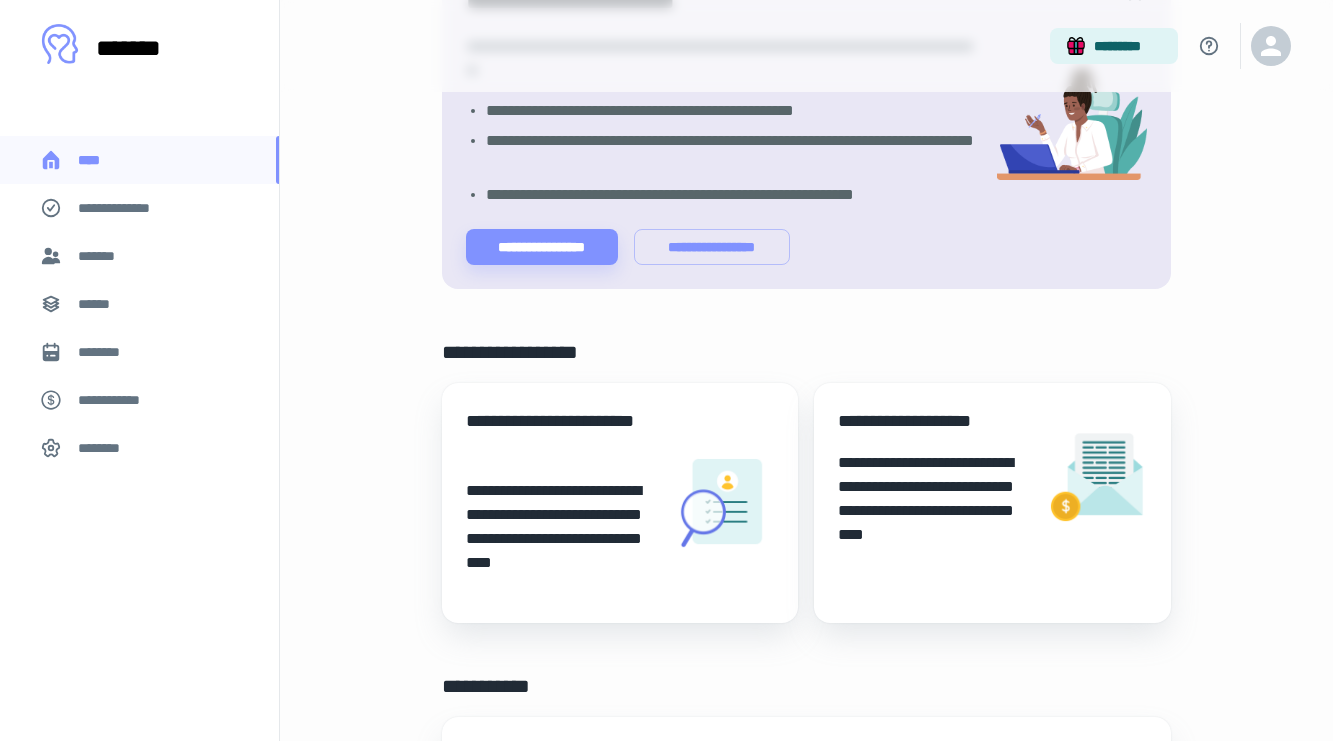 scroll, scrollTop: 207, scrollLeft: 0, axis: vertical 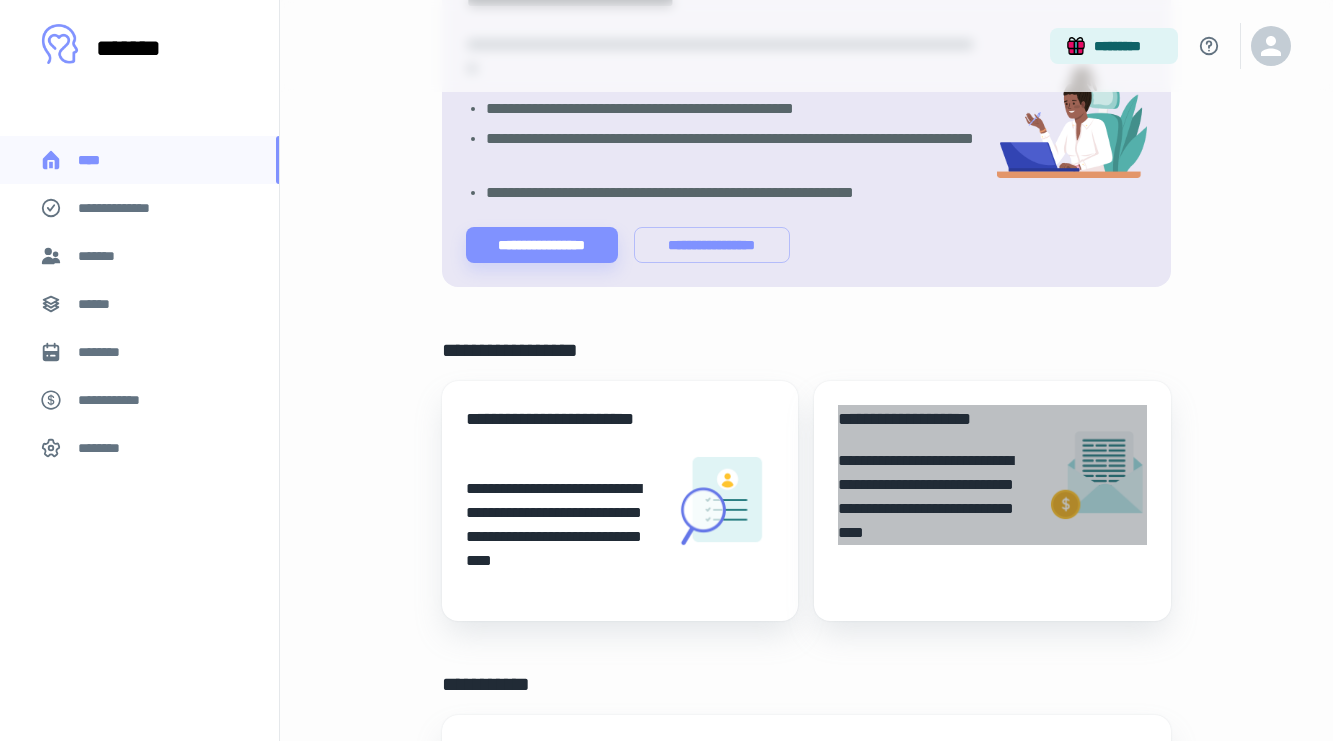 click on "**********" at bounding box center (934, 497) 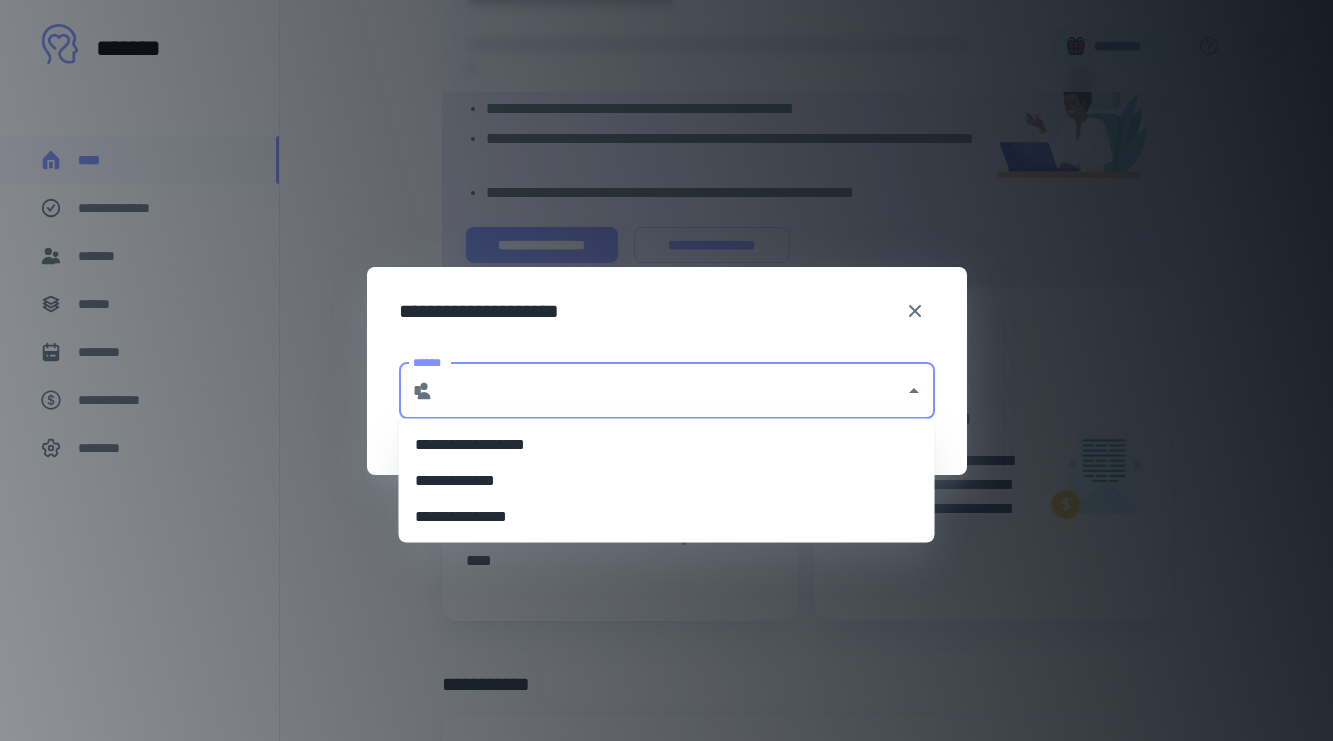 click on "******" at bounding box center [669, 391] 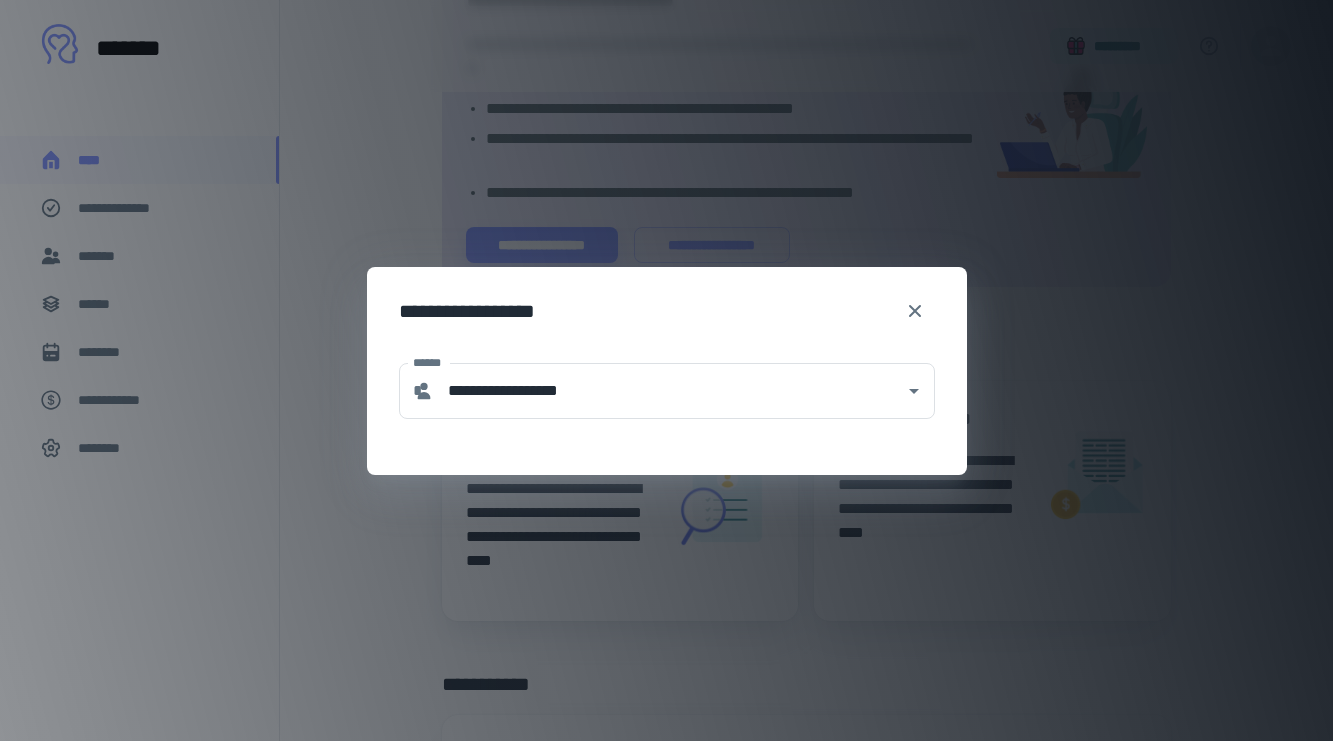 type on "**********" 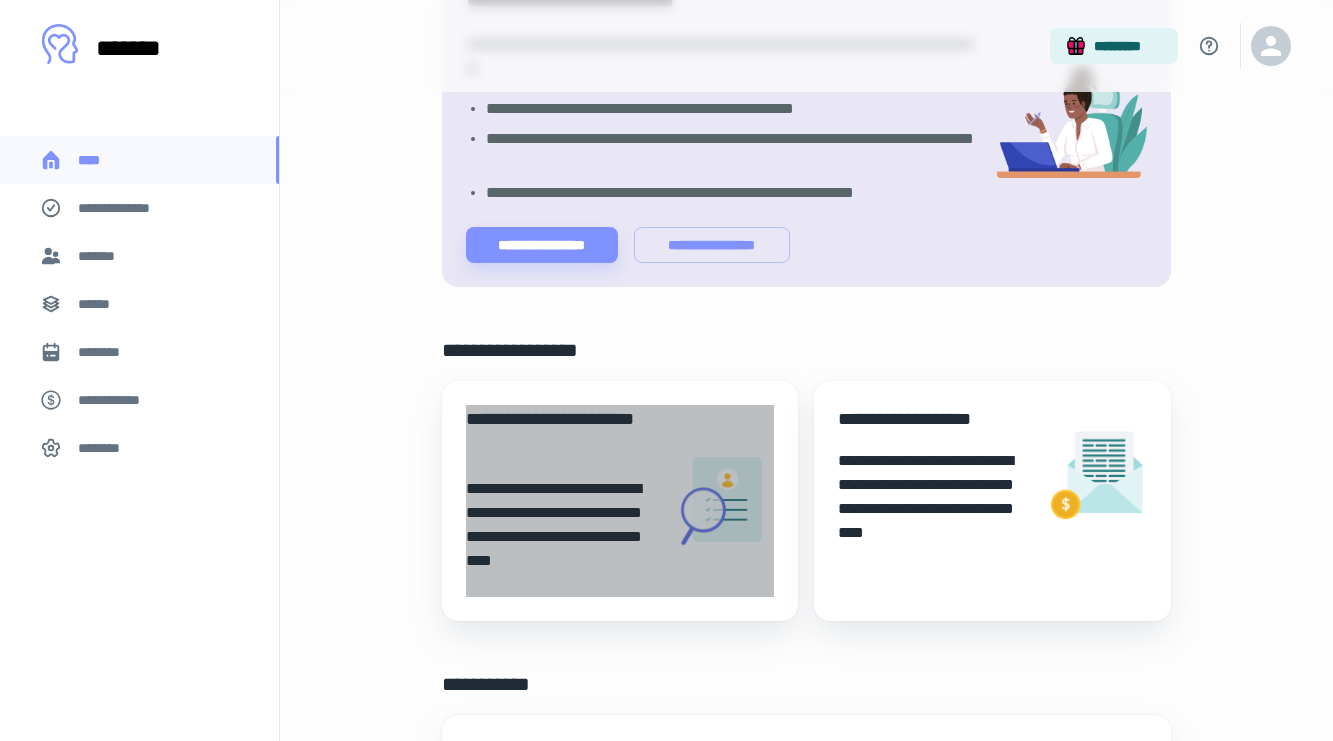 click on "**********" at bounding box center (562, 537) 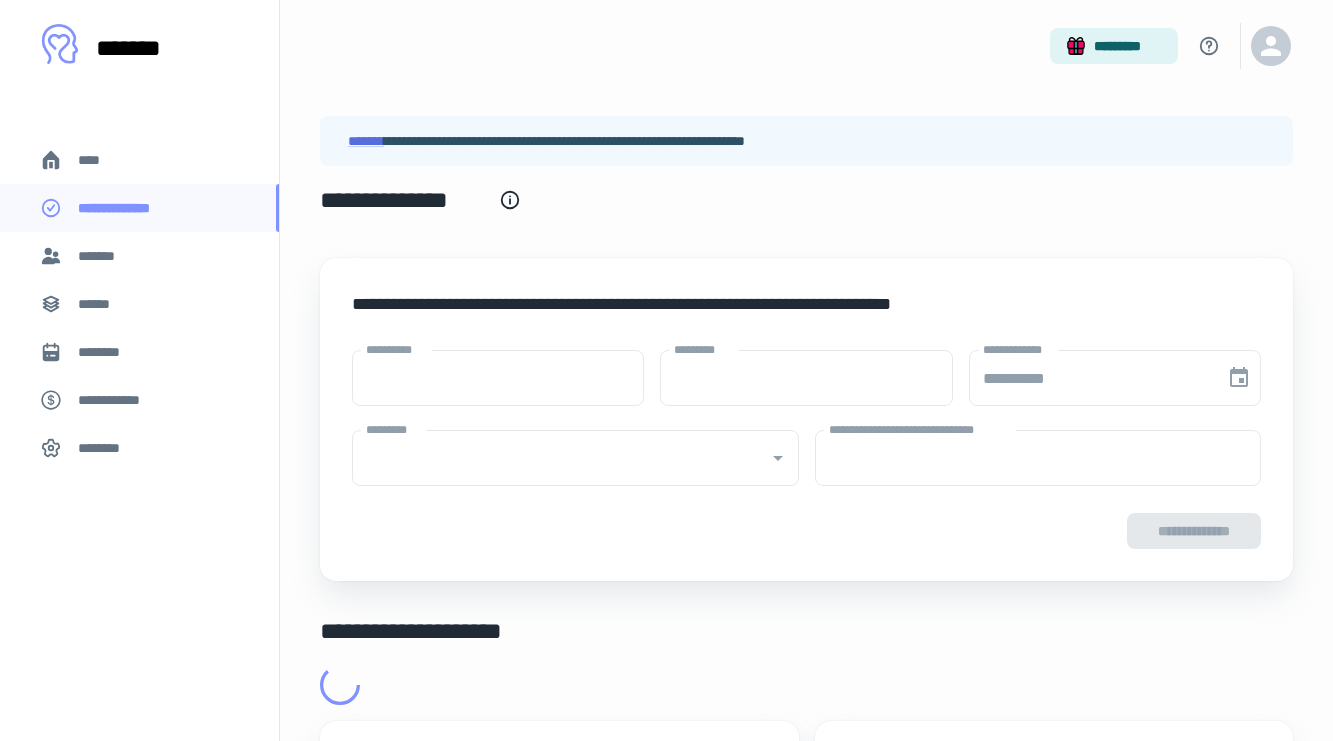 type on "****" 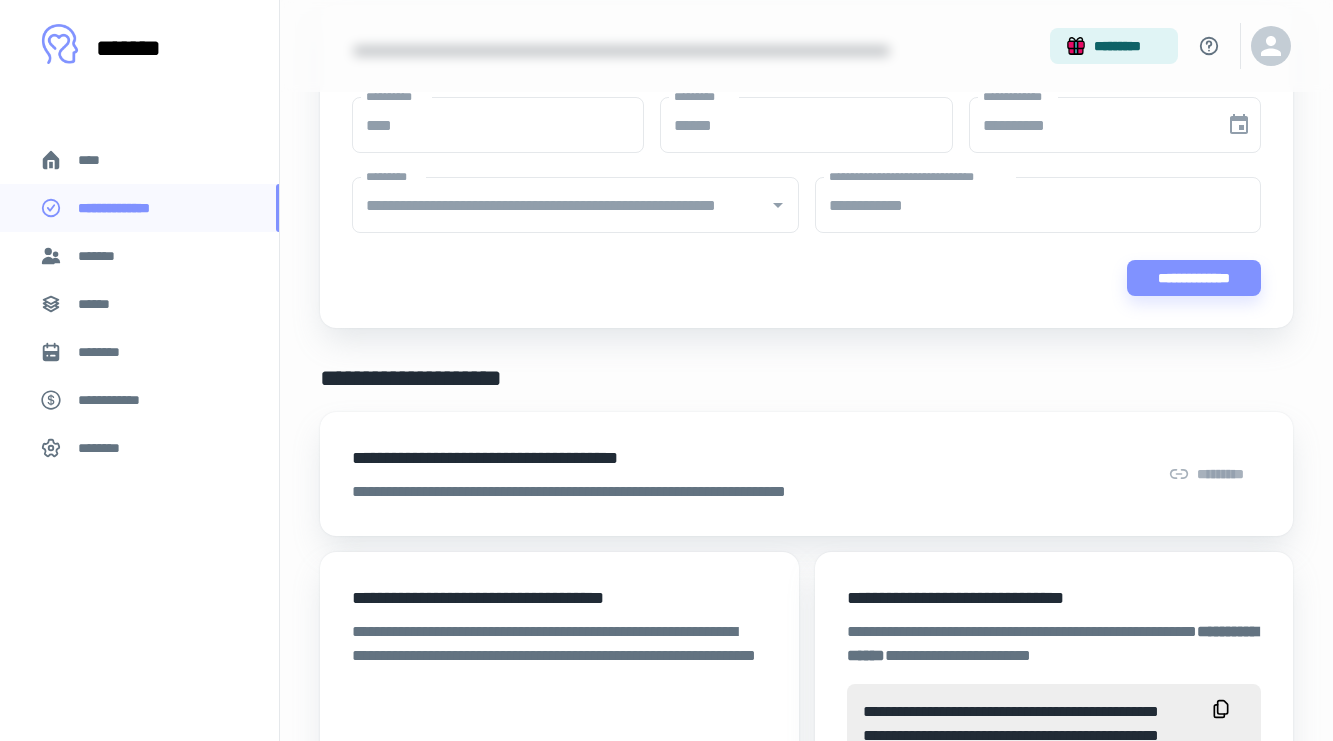 scroll, scrollTop: 263, scrollLeft: 0, axis: vertical 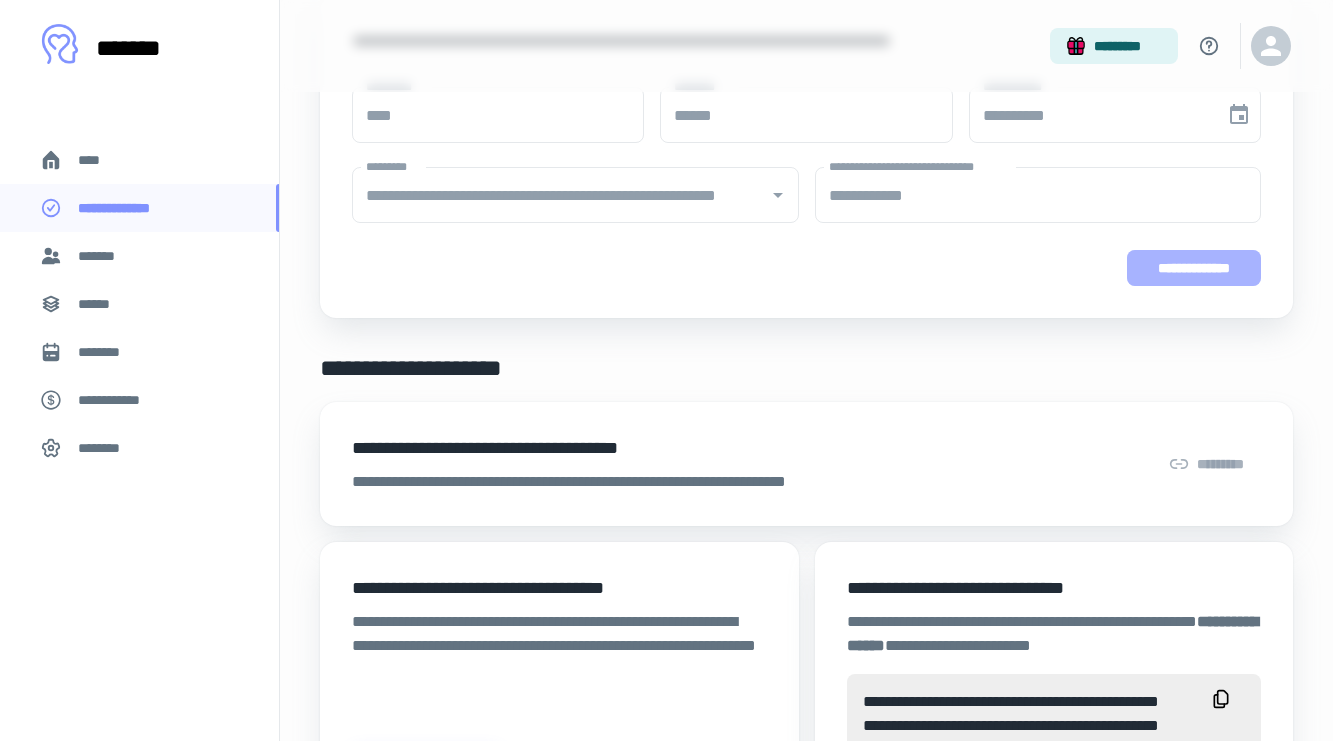 click on "**********" at bounding box center [1194, 268] 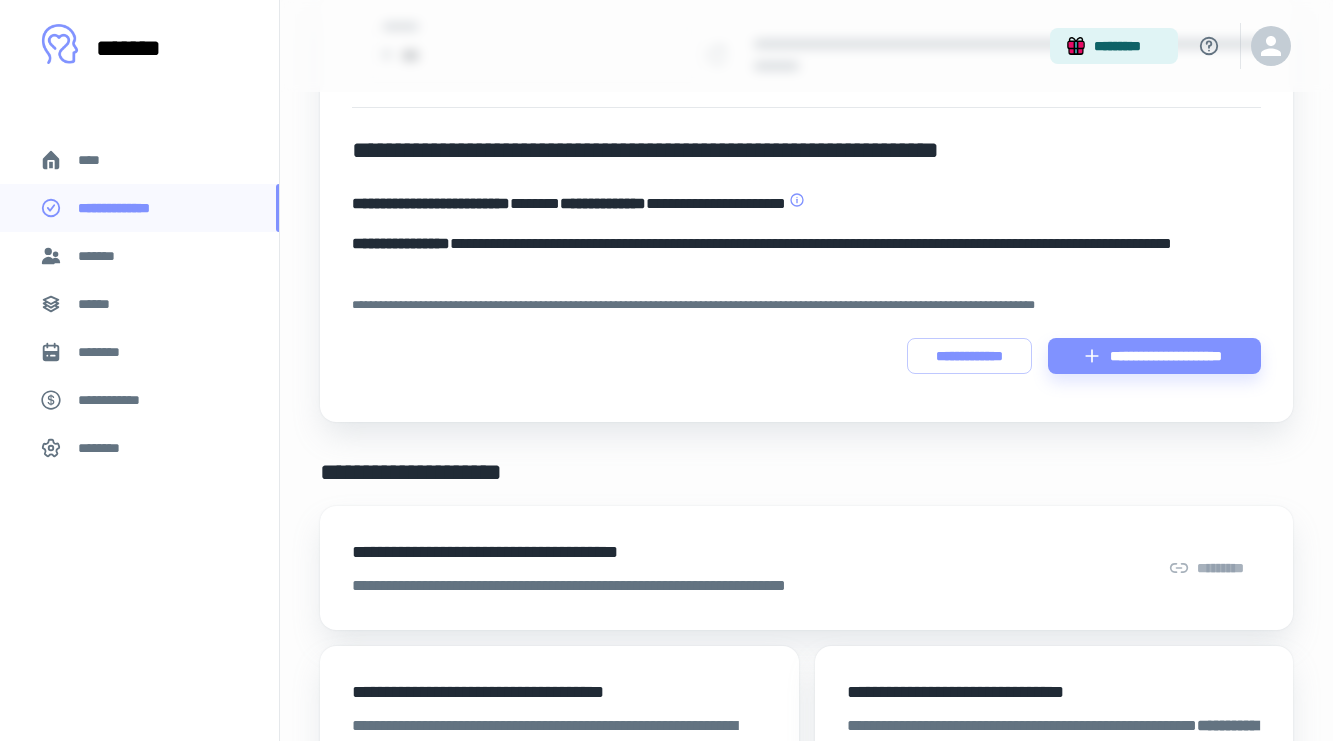 click on "*******" at bounding box center [139, 256] 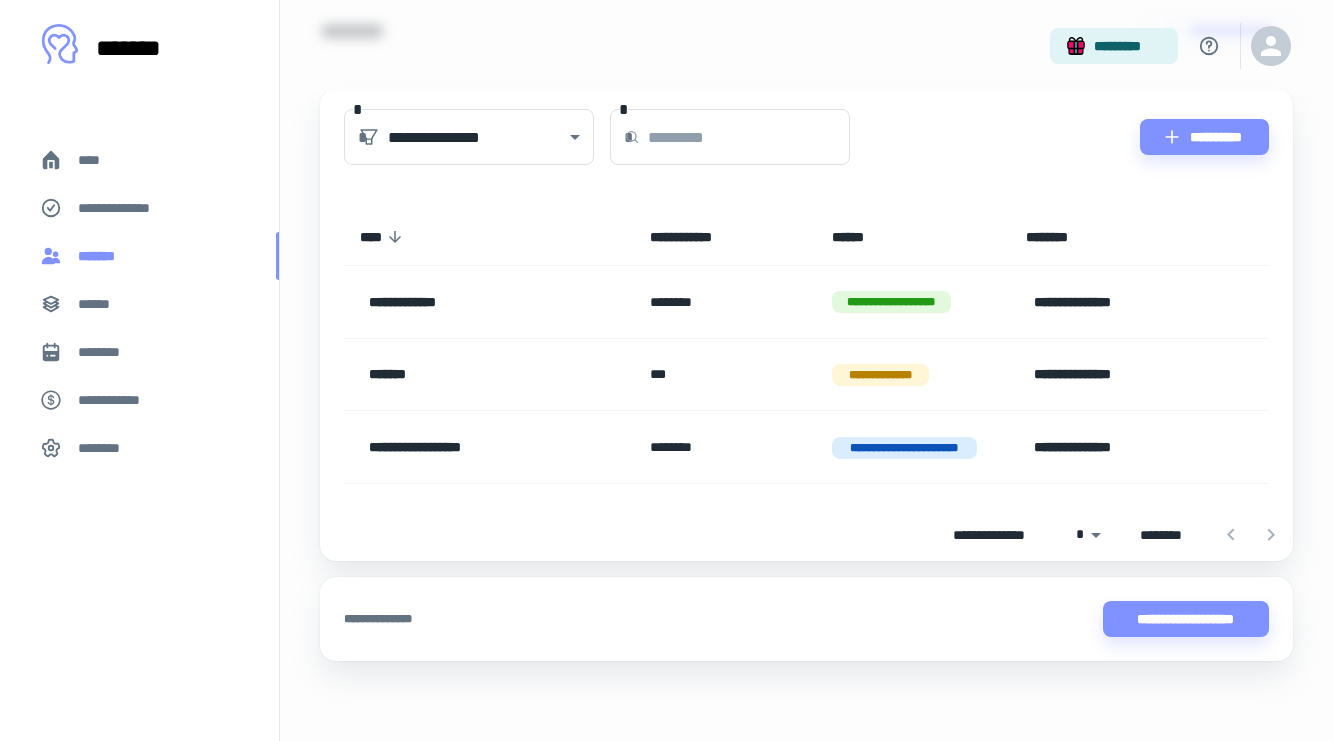 scroll, scrollTop: 0, scrollLeft: 0, axis: both 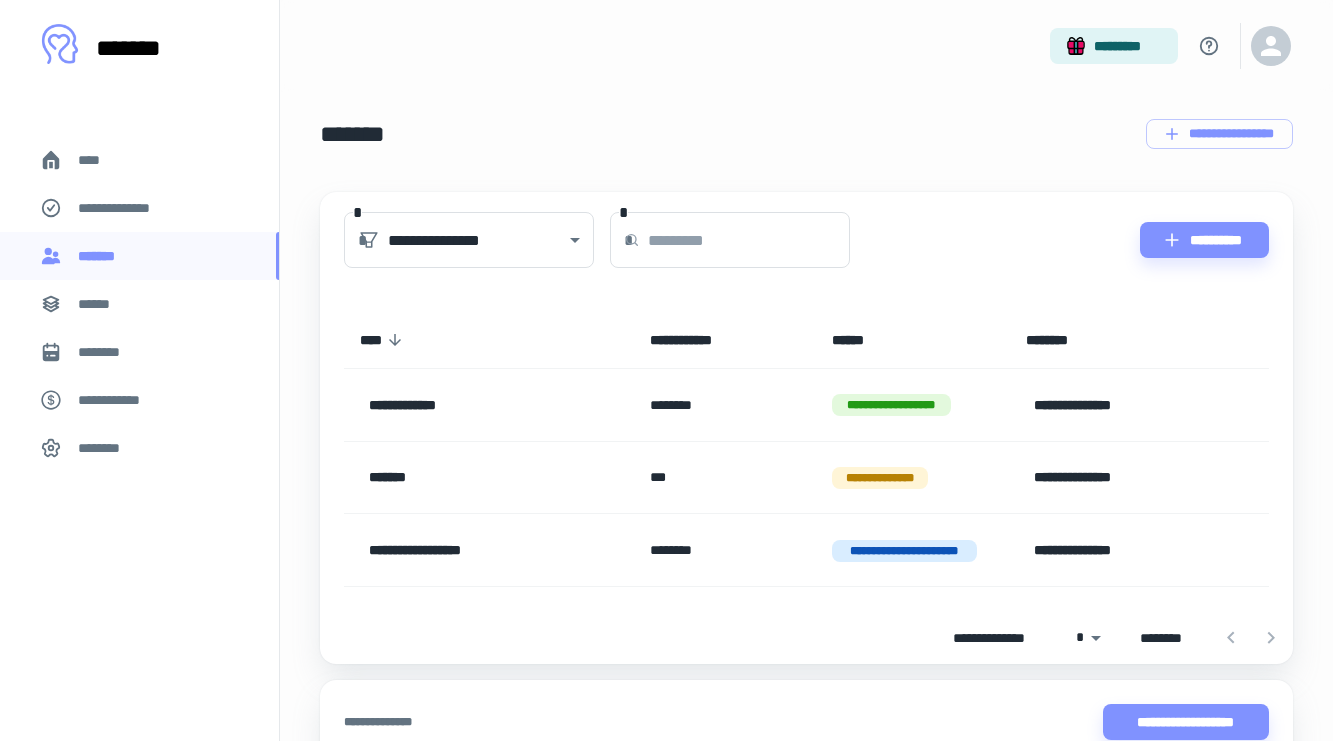 click on "**********" at bounding box center (477, 405) 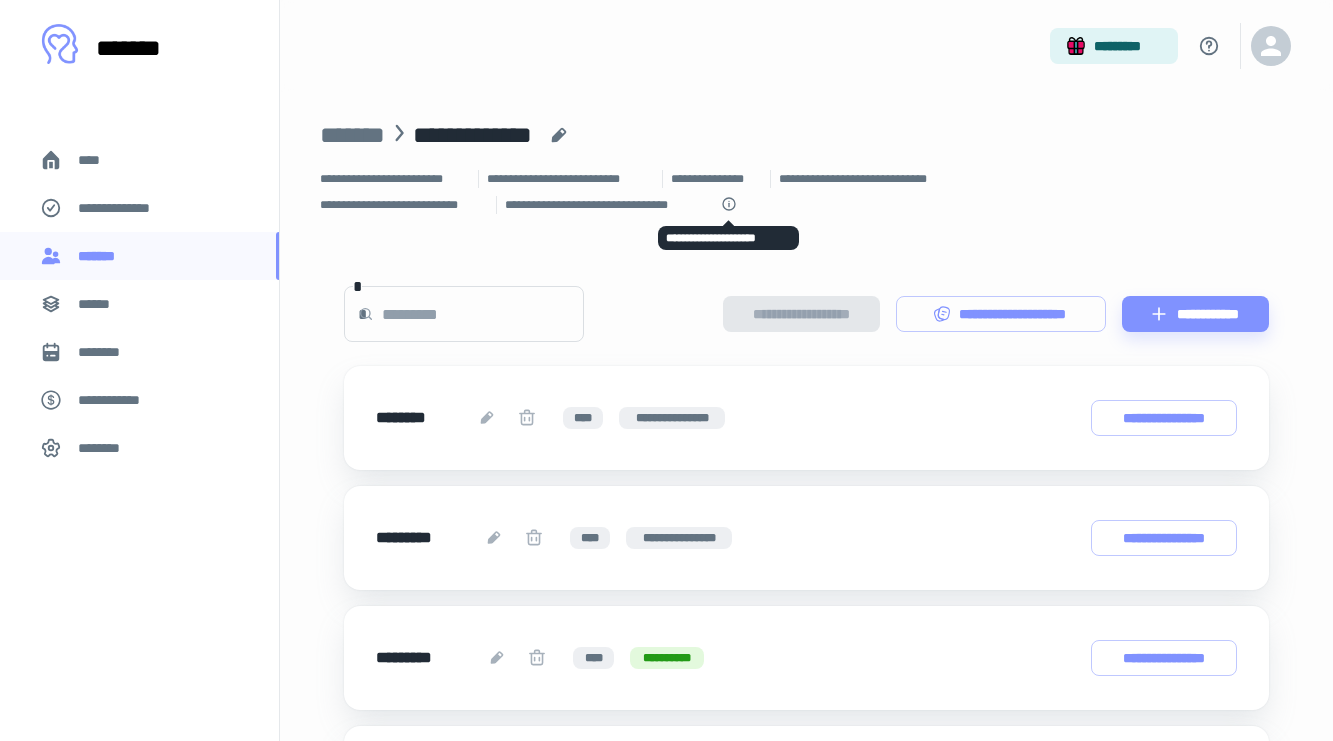 click 